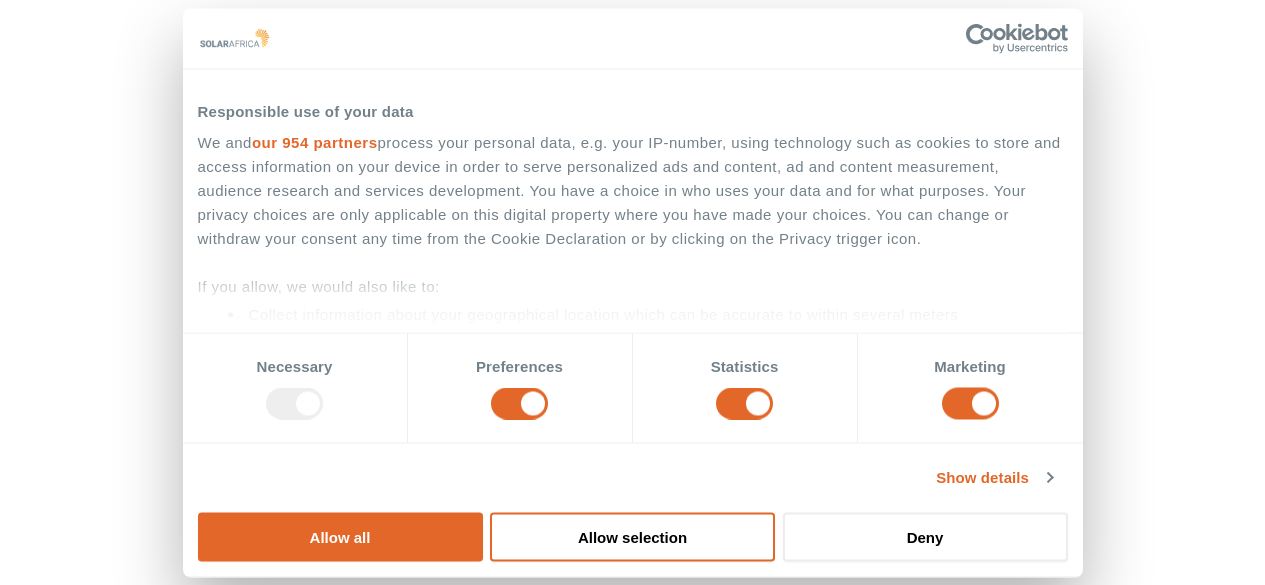 click on "Allow all" at bounding box center [340, 536] 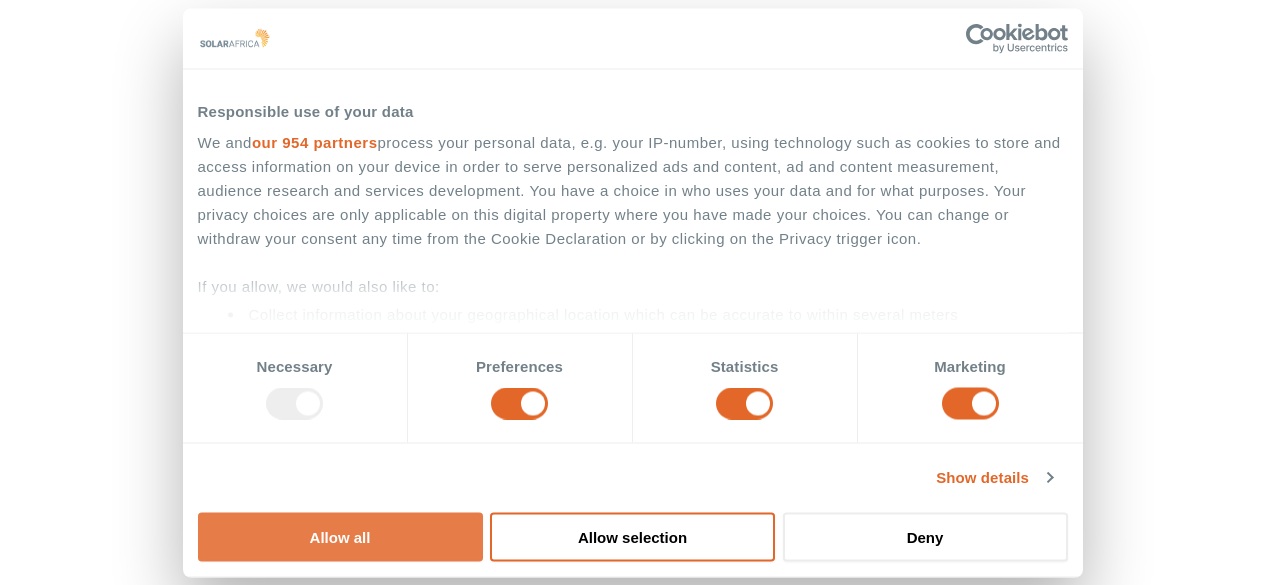 click on "Allow all" at bounding box center [340, 536] 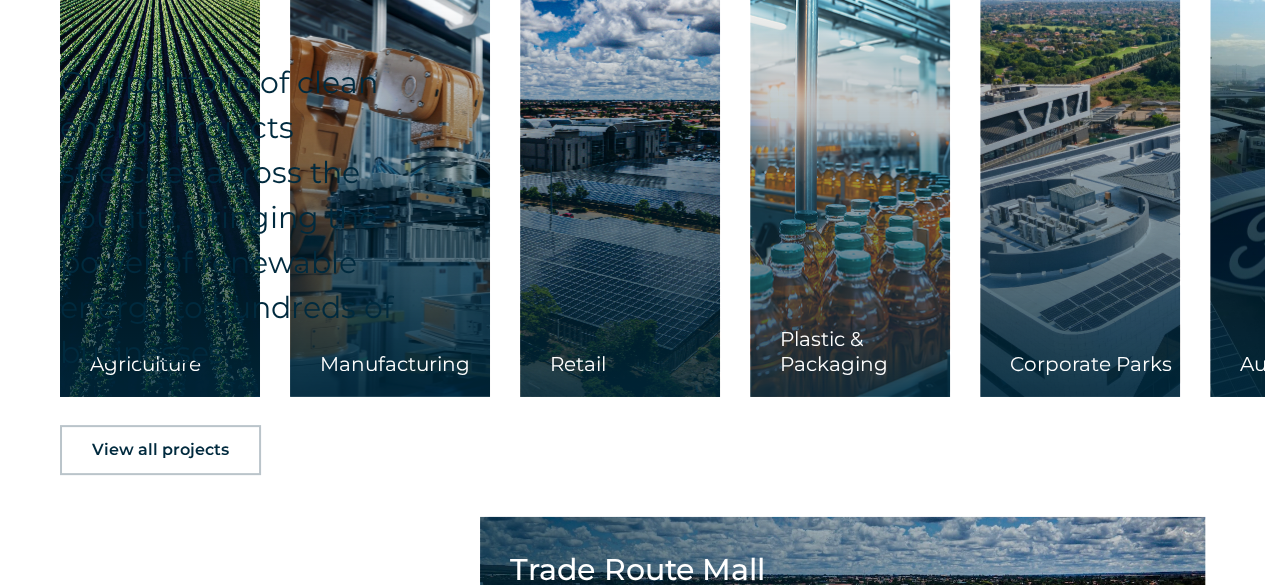 scroll, scrollTop: 4004, scrollLeft: 0, axis: vertical 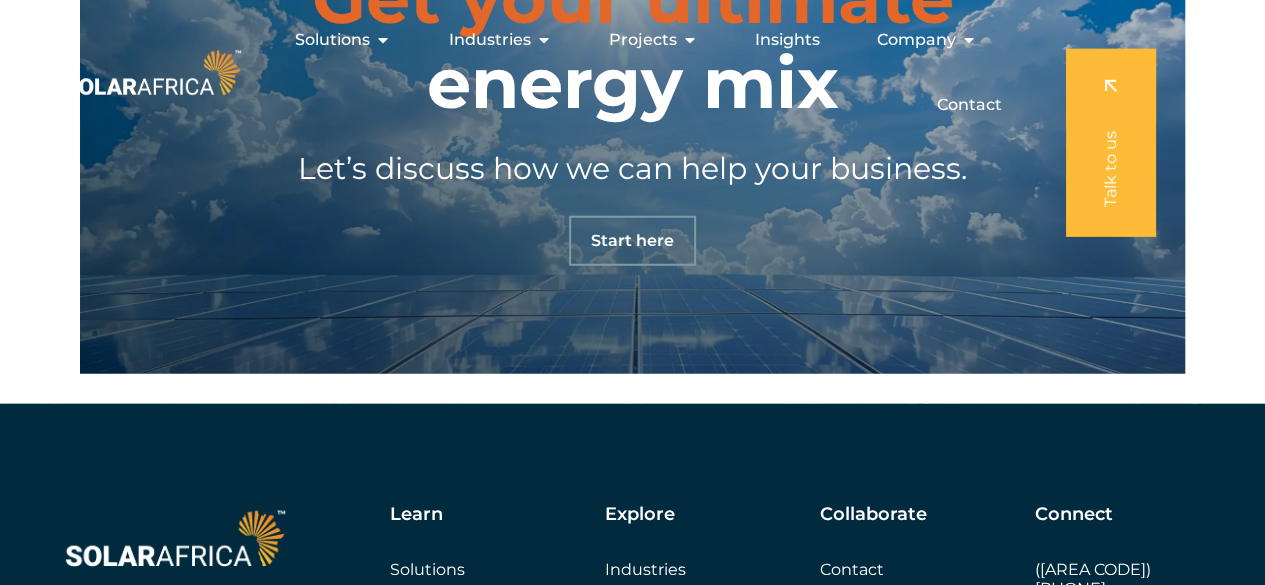 click on "I want cheaper electricity" at bounding box center (200, -5891) 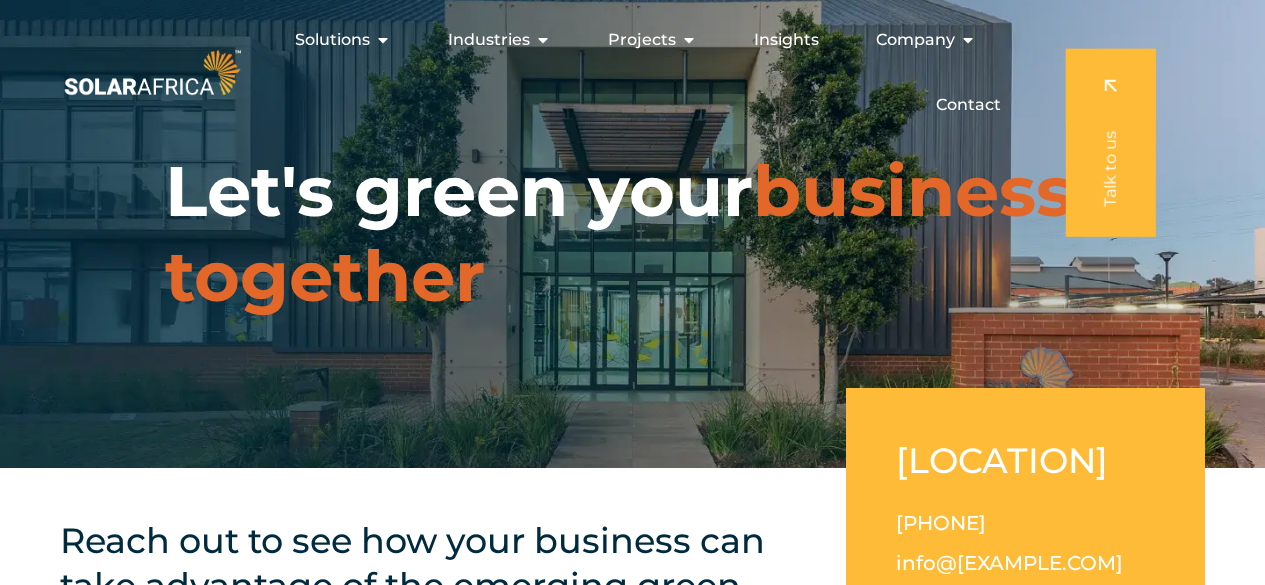scroll, scrollTop: 0, scrollLeft: 0, axis: both 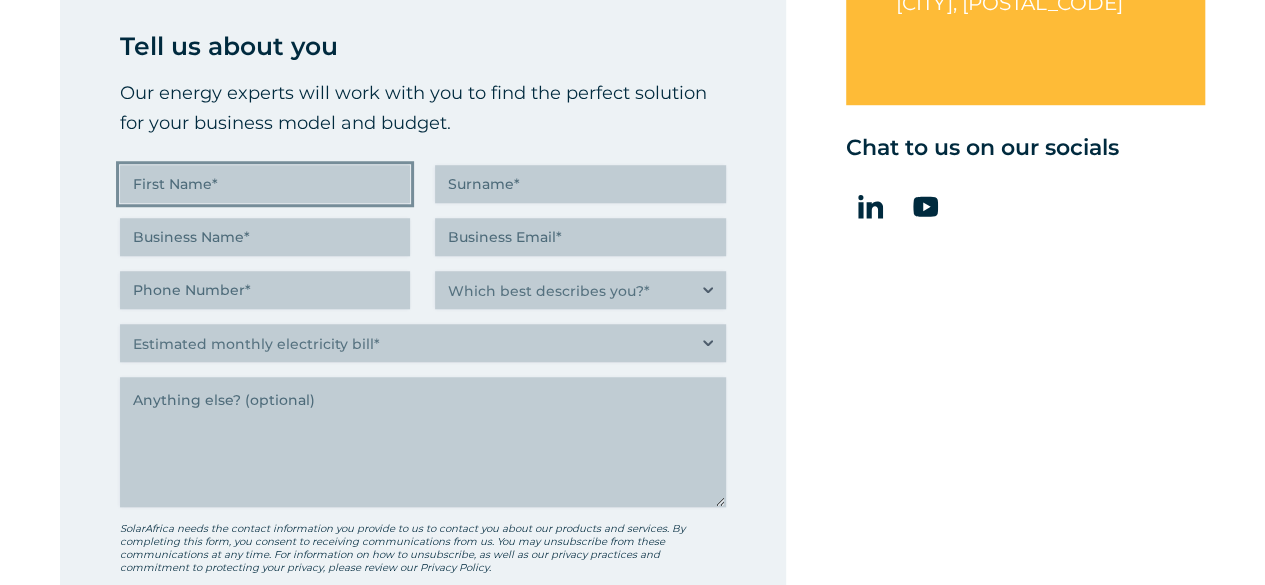click on "First Name (Required)" at bounding box center [265, 184] 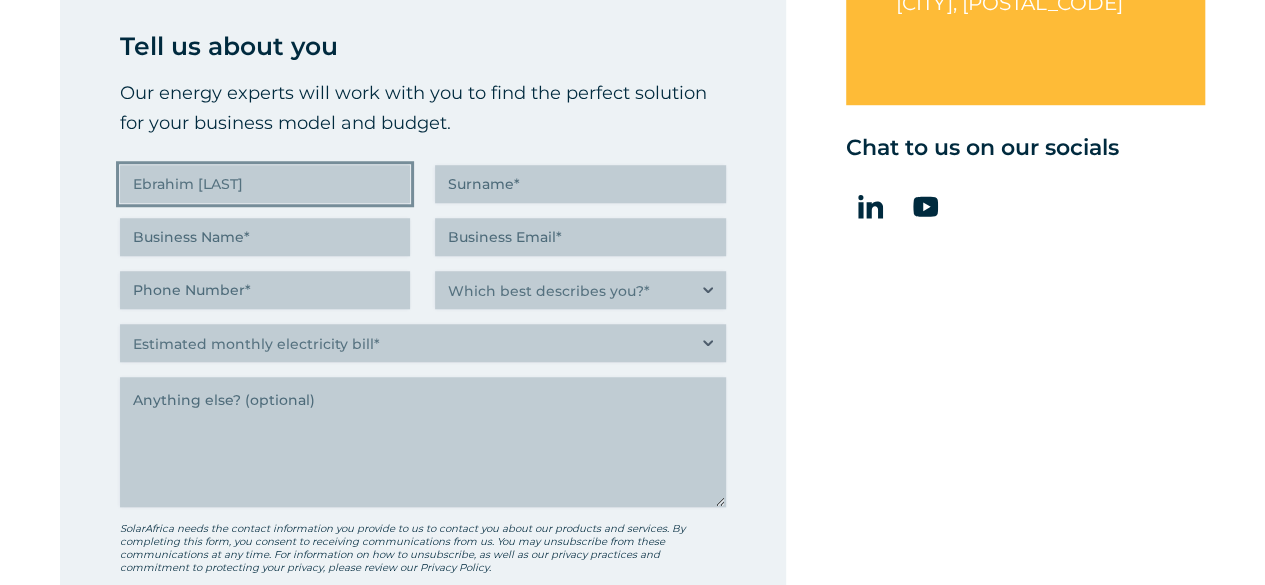 type on "Ally" 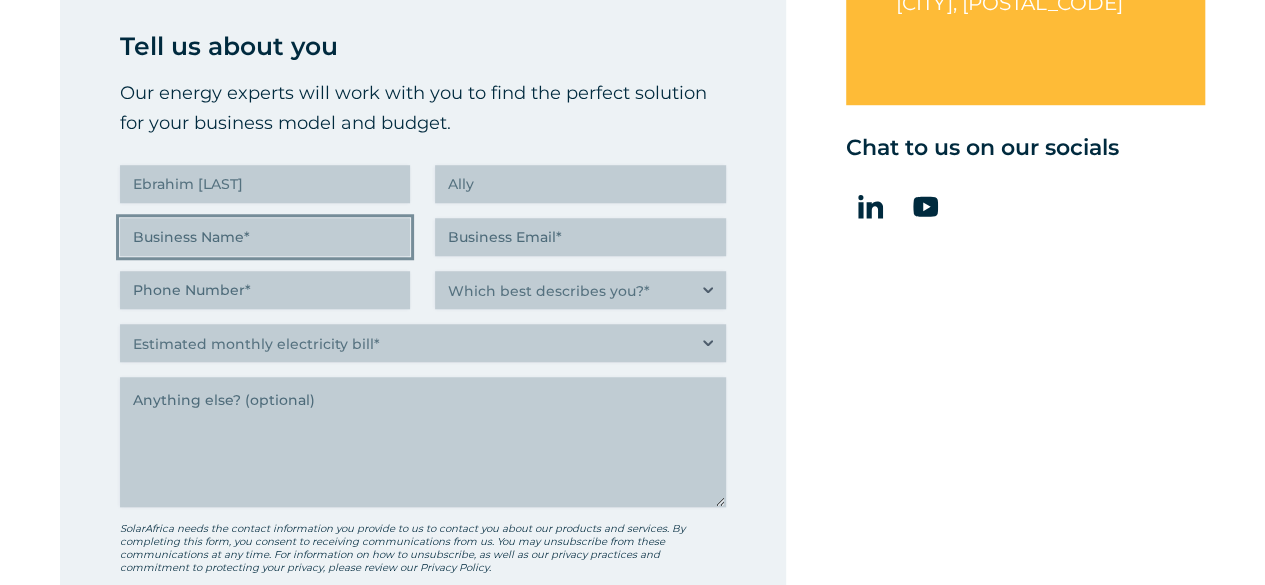 click on "Business Name (Required)" at bounding box center (265, 237) 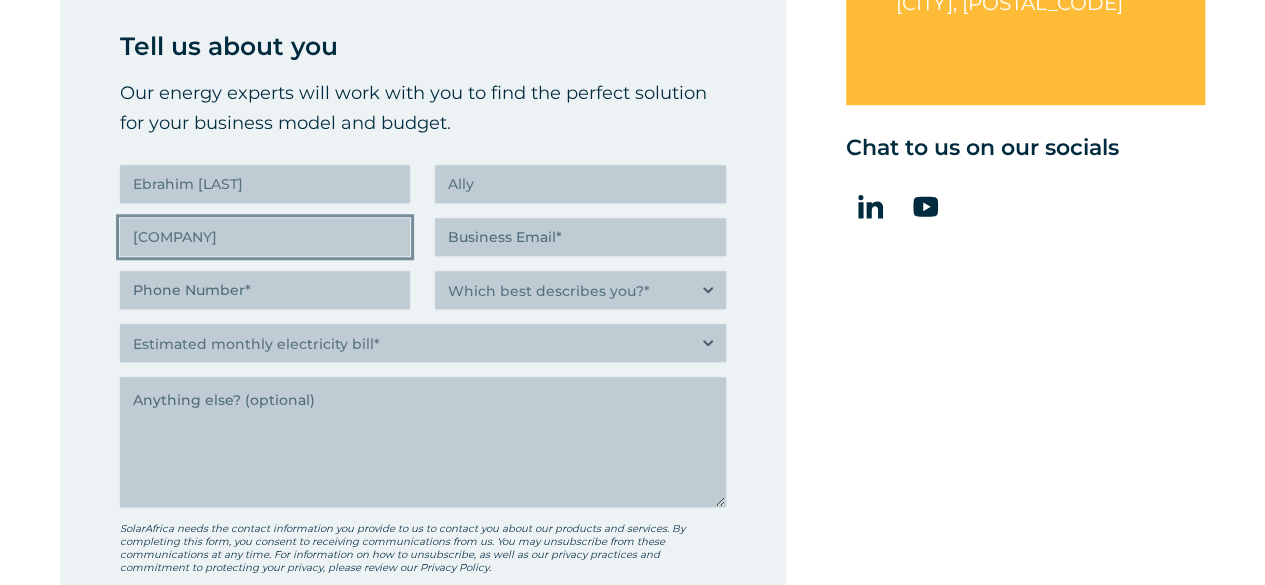 type on "Goldkeys" 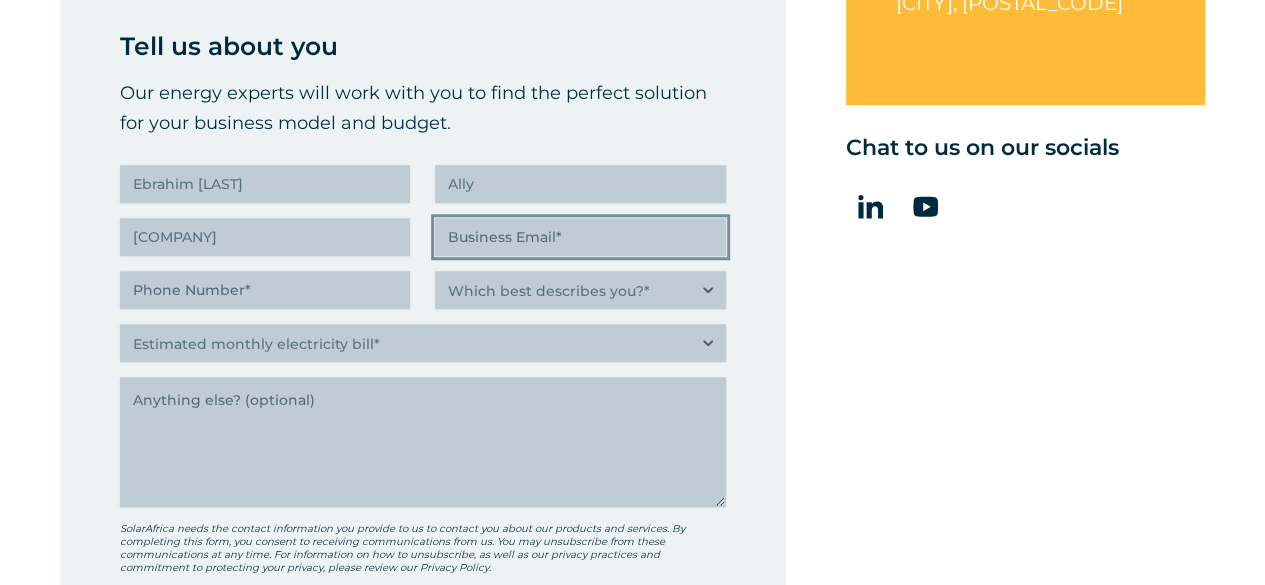 click on "Business Email (Required)" at bounding box center [580, 237] 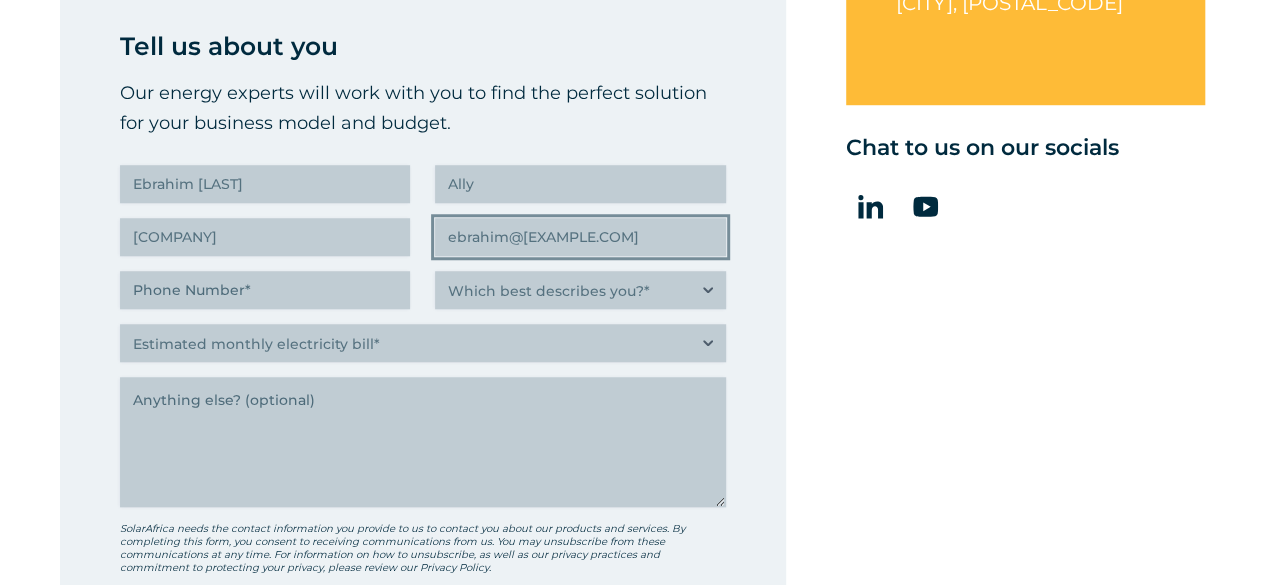 type on "ebrahim@goldkeys.co.za" 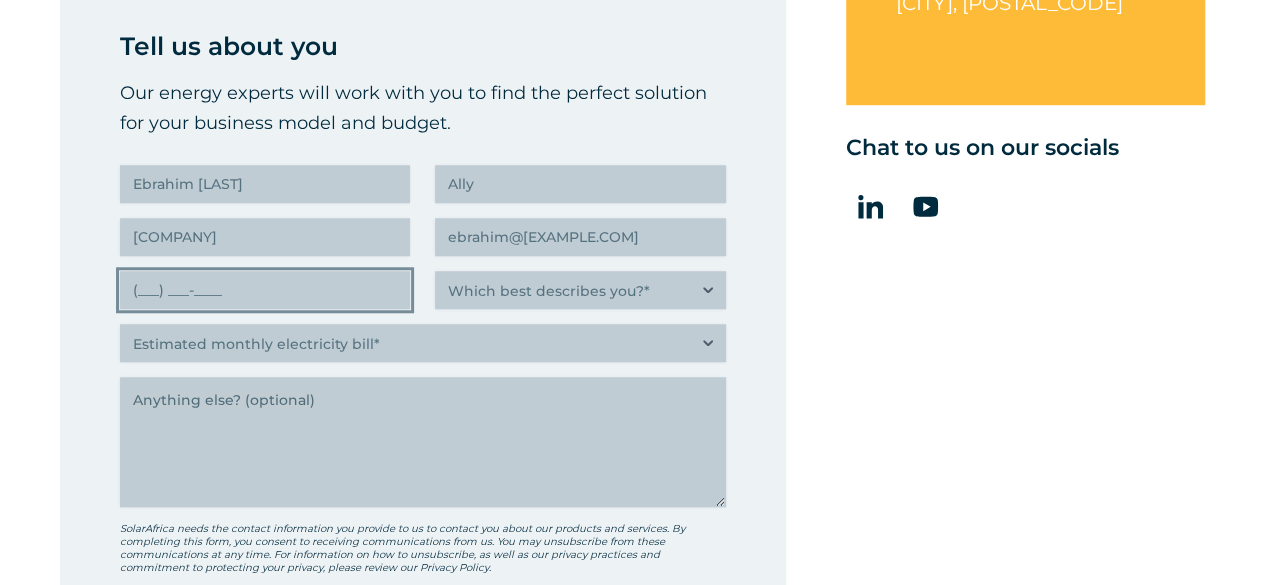 click on "(___) ___-____" at bounding box center (265, 290) 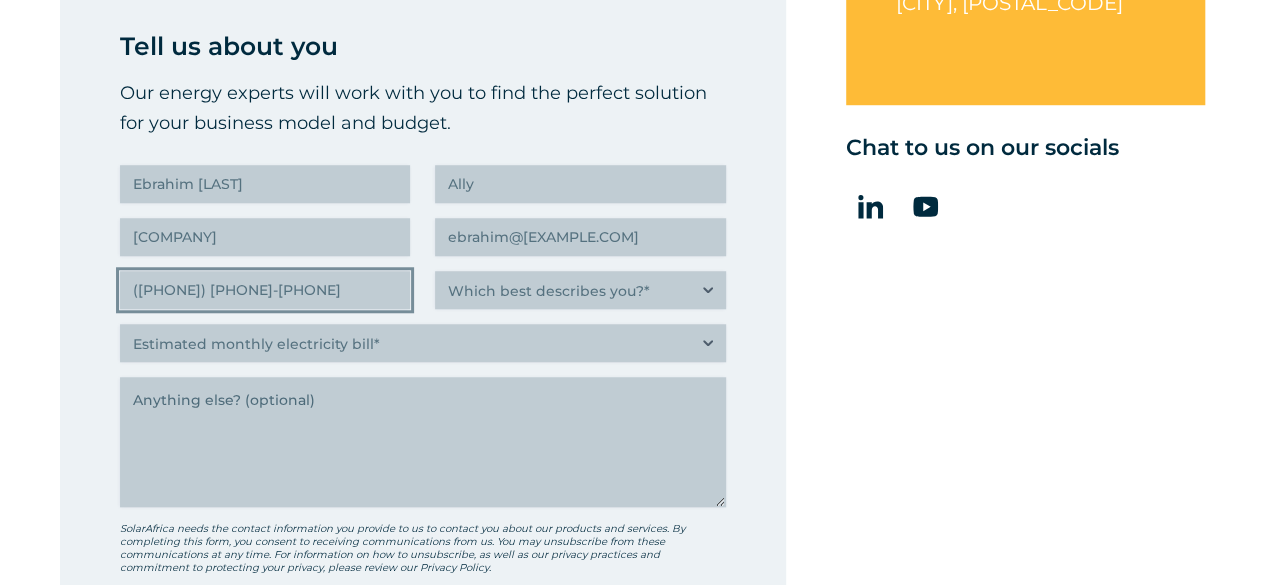 type on "(060) 537-9739" 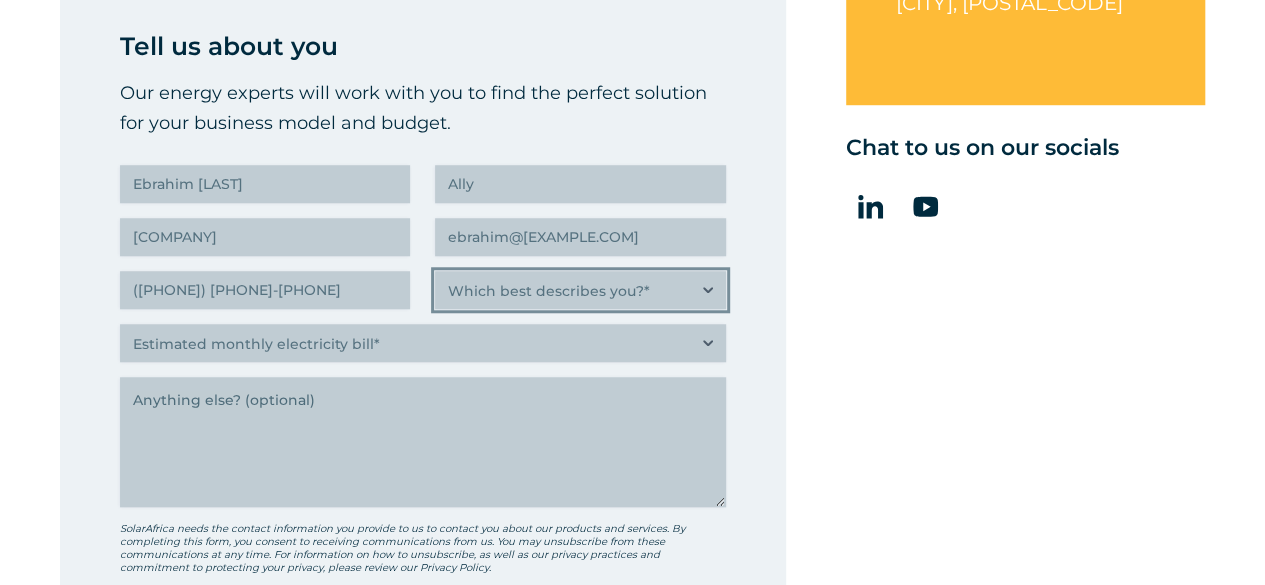 click on "Which best describes you?* Researching and identifying the best energy solutions on behalf of the business I work for Property investor, building owner or landlord exploring alternative energy options for my building C-suite executive or director looking for an energy solution that delivers the best ROI C-suite executive or director looking for an energy solution that builds a more sustainable business" at bounding box center [580, 290] 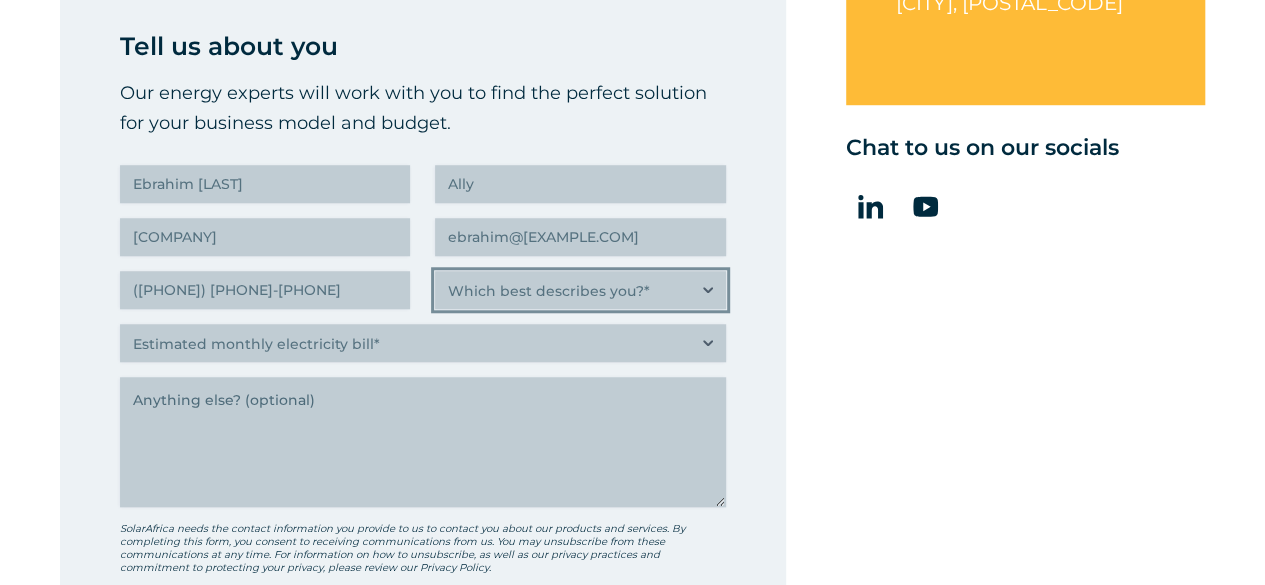 select on "Researching and identifying the best energy solutions on behalf of the business I work for" 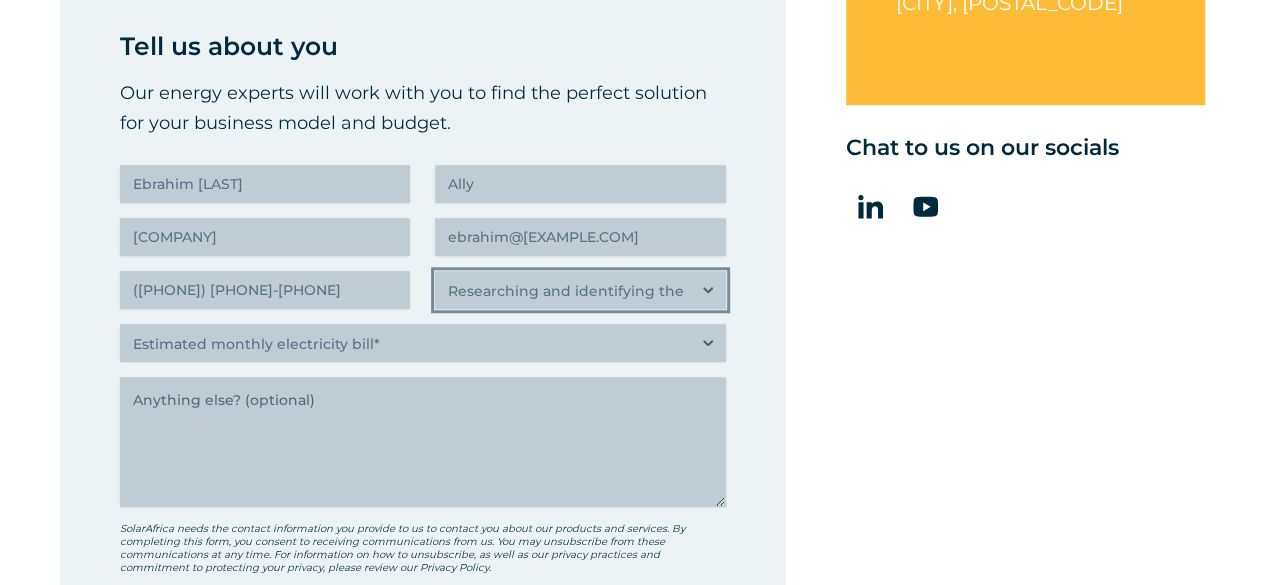click on "Which best describes you?* Researching and identifying the best energy solutions on behalf of the business I work for Property investor, building owner or landlord exploring alternative energy options for my building C-suite executive or director looking for an energy solution that delivers the best ROI C-suite executive or director looking for an energy solution that builds a more sustainable business" at bounding box center (580, 290) 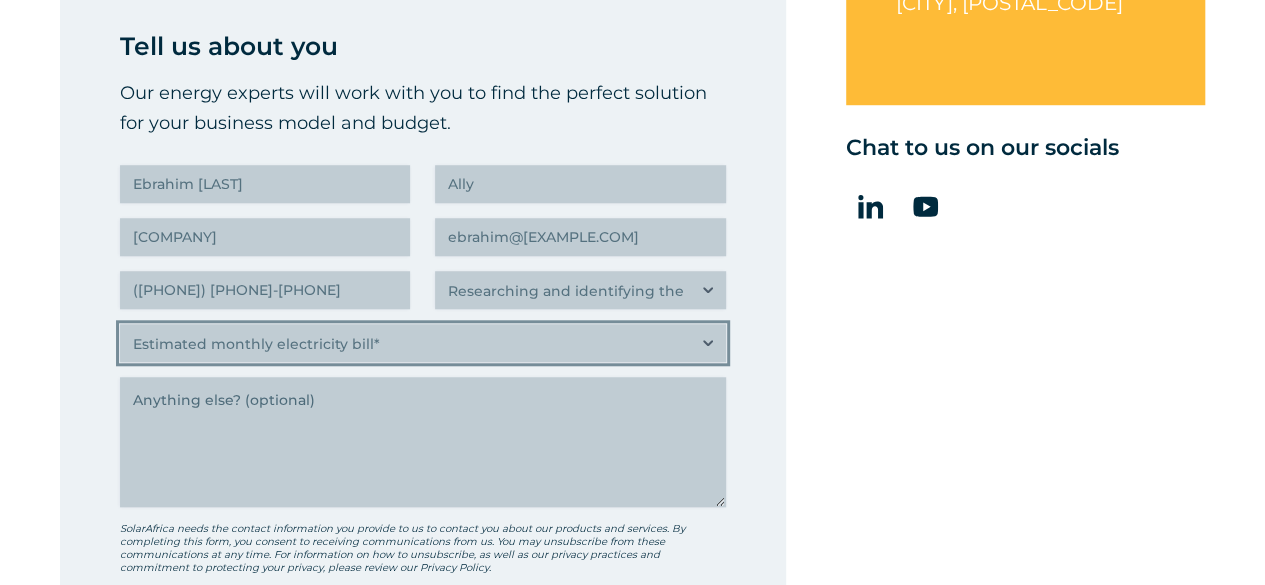 click on "Estimated monthly electricity bill* Less than R500K More than R500K" at bounding box center [423, 343] 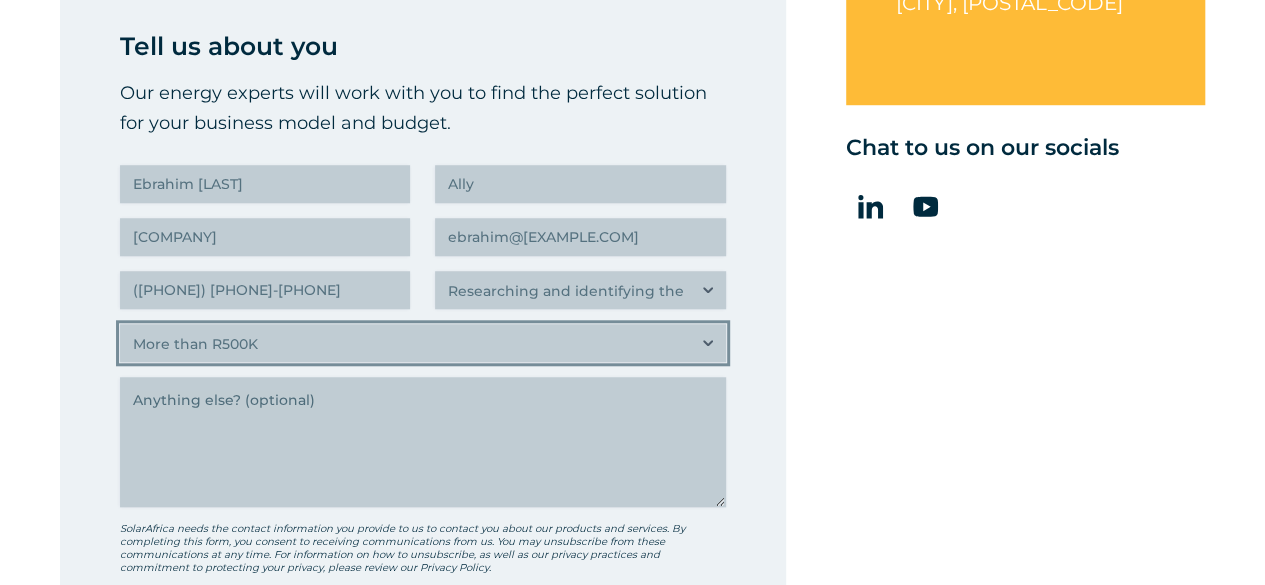 click on "Estimated monthly electricity bill* Less than R500K More than R500K" at bounding box center (423, 343) 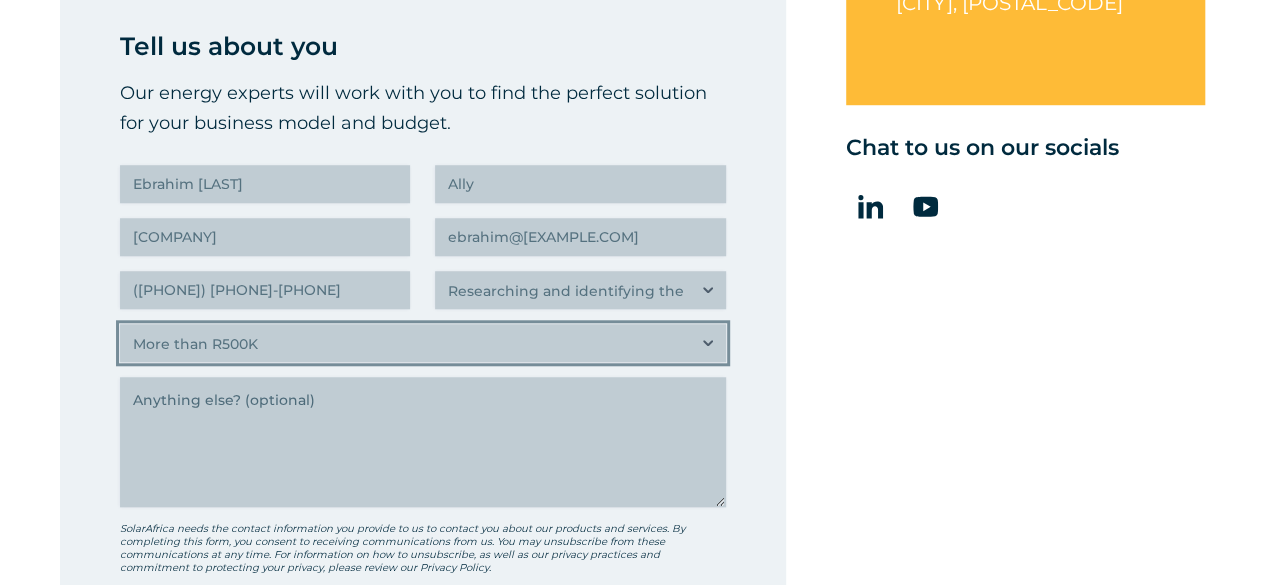 select on "Less than R500K" 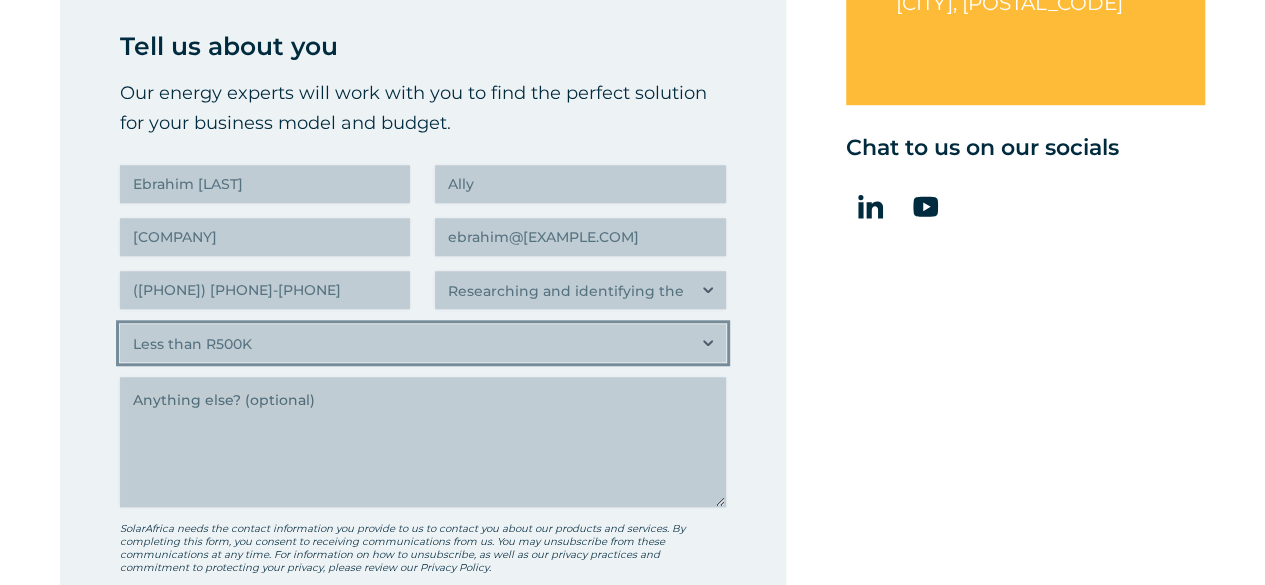 click on "Estimated monthly electricity bill* Less than R500K More than R500K" at bounding box center (423, 343) 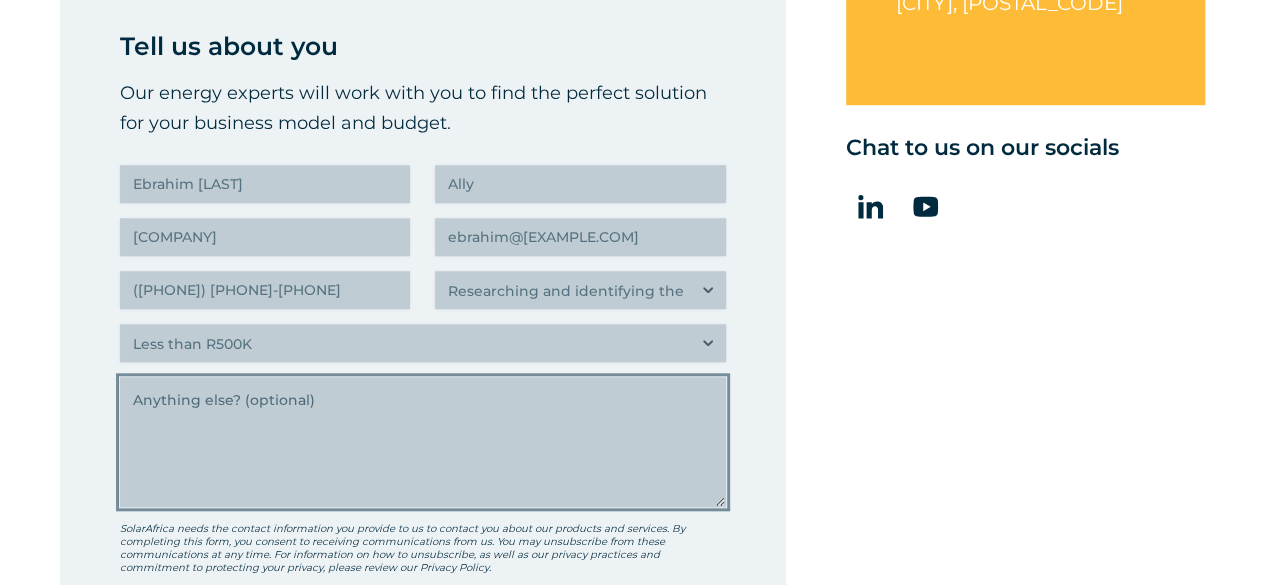 click on "Anything else" at bounding box center (423, 442) 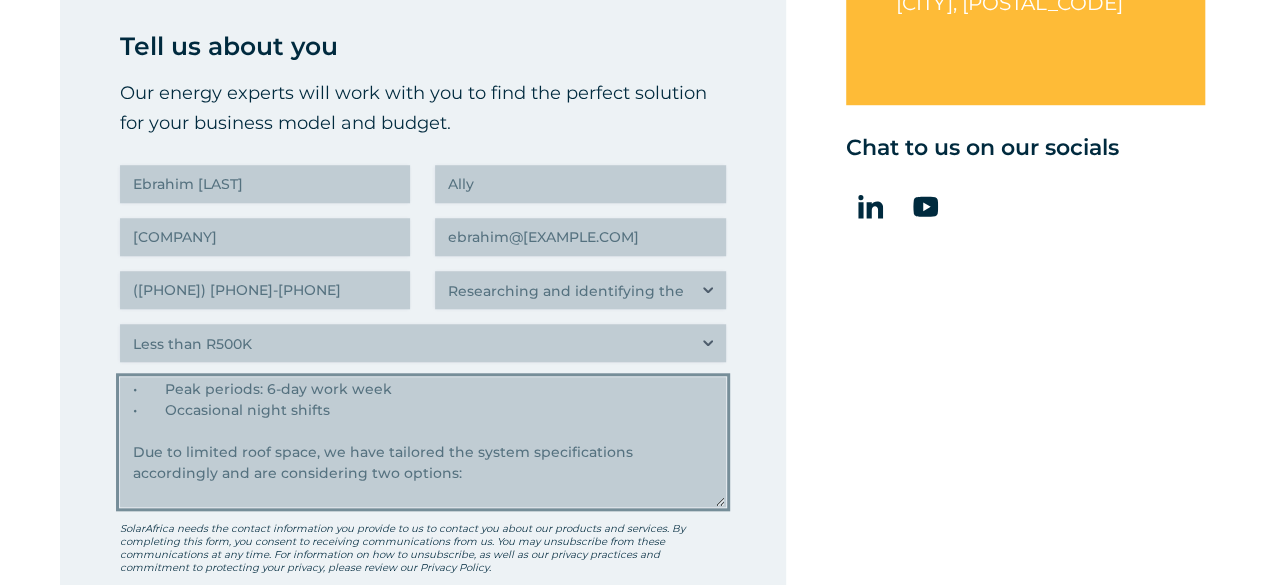 scroll, scrollTop: 243, scrollLeft: 0, axis: vertical 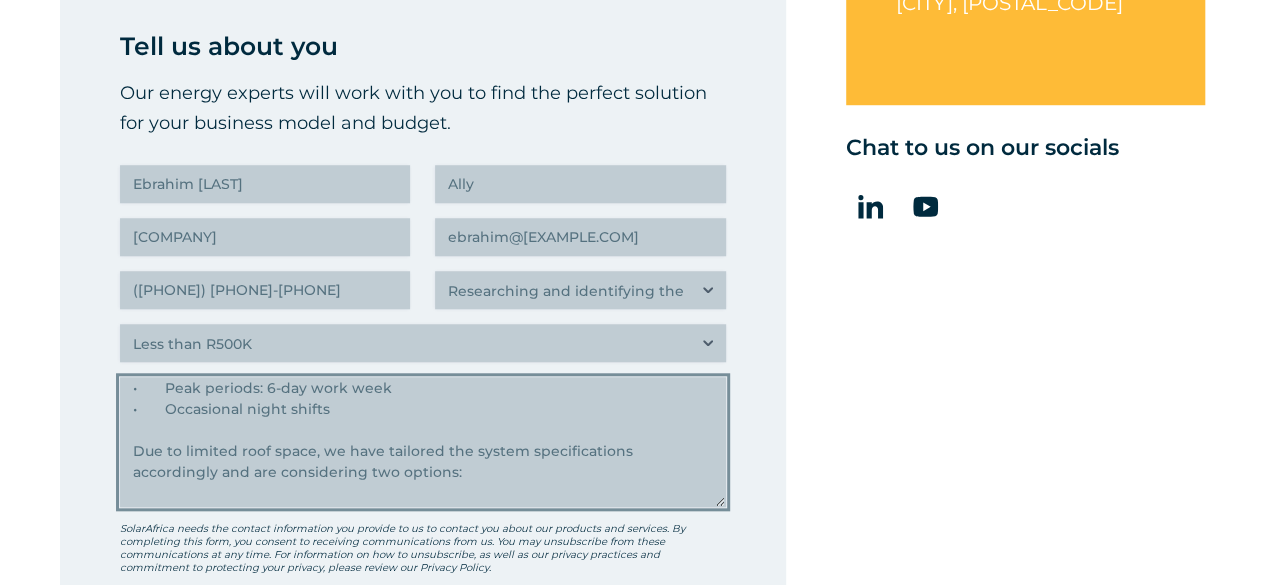 click on "To whom it may concern,
We are exploring the installation of a solar energy solution at our premises and would appreciate receiving a formal quotation based on the following requirements:
Site Address:
30 Jaco Place, Rossburgh, Durban
Operating Hours:
•	Standard operations: 5-day work week
•	Peak periods: 6-day work week
•	Occasional night shifts
Due to limited roof space, we have tailored the system specifications accordingly and are considering two options:
Option 1 – Grid-Tied System
•	Capacity: 260.47 kWp
•	Estimated annual production: 399,400 kWh
•	Inverters: 2 × 125 kW
•	Integration with existing generator
Option 2 – Hybrid System
•	Capacity: 260.47 kWp (same as Option 1)
•	Inverter: 1 × 550 kW
•	Battery storage: 603 kWh
We kindly request quotations for both options, including supply, installation, and any associated services. Please also advise on availability, timelines, and any additional technical recommendations.
Regards
Ebrahim Ally
060-537-9739" at bounding box center [423, 442] 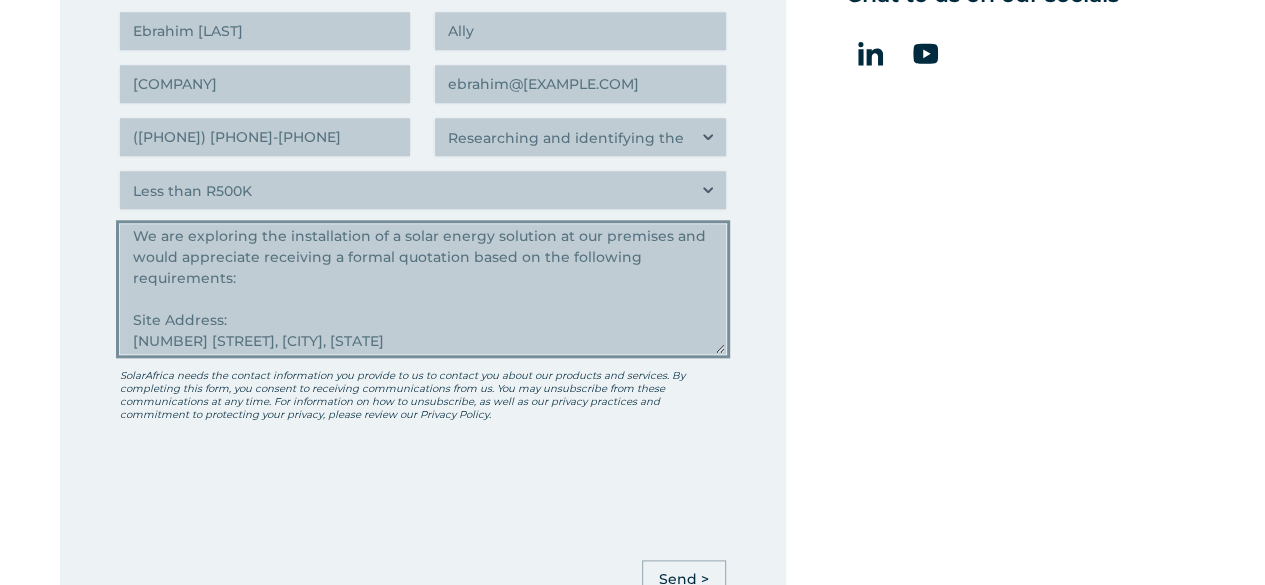 scroll, scrollTop: 906, scrollLeft: 0, axis: vertical 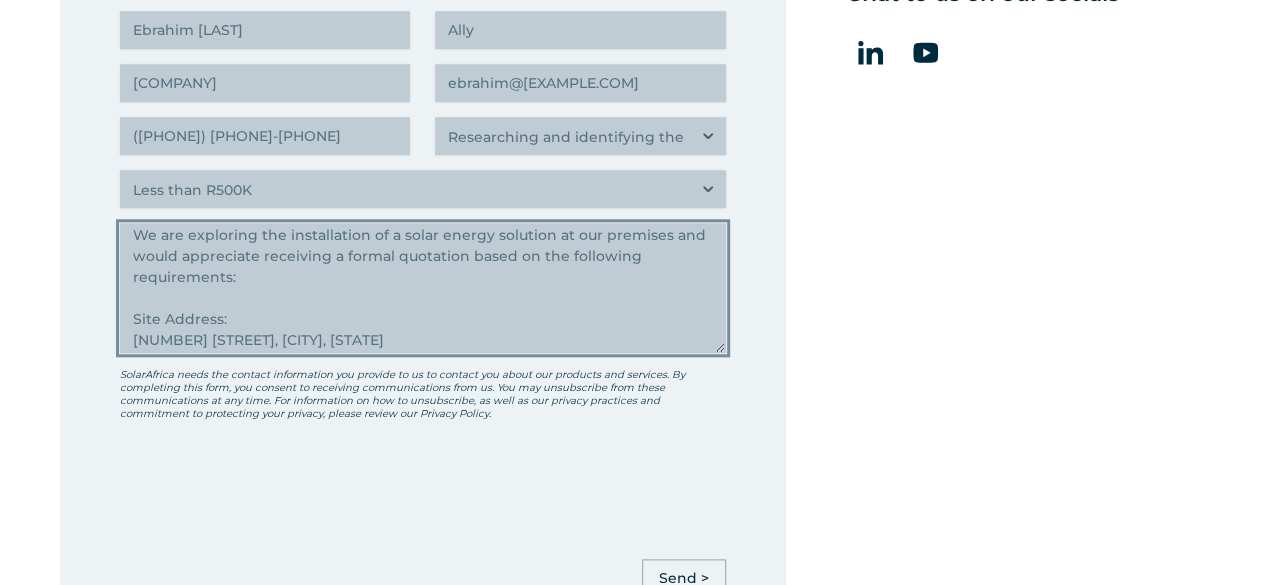 type on "To whom it may concern,
We are exploring the installation of a solar energy solution at our premises and would appreciate receiving a formal quotation based on the following requirements:
Site Address:
30 Jaco Place, Rossburgh, Durban
Operating Hours:
•	Standard operations: 5-day work week
•	Peak periods: 6-day work week
•	Occasional night shifts
Due to limited roof space, we have tailored the system specifications accordingly and are considering two options:
Option 1 – Grid-Tied System
•	Capacity: 260.47 kWp
•	Estimated annual production: 399,400 kWh
•	Inverters: 2 × 125 kW
•	Integration with existing generator
Option 2 – Hybrid System
•	Capacity: 260.47 kWp (same as Option 1)
•	Inverter: 1 × 550 kW
•	Battery storage: 603 kWh
We kindly request quotations for both options, including supply, installation, and any associated services. Please also advise on availability, timelines, and any additional technical recommendations.
Regards
Ebrahim Ally
060-537-9739" 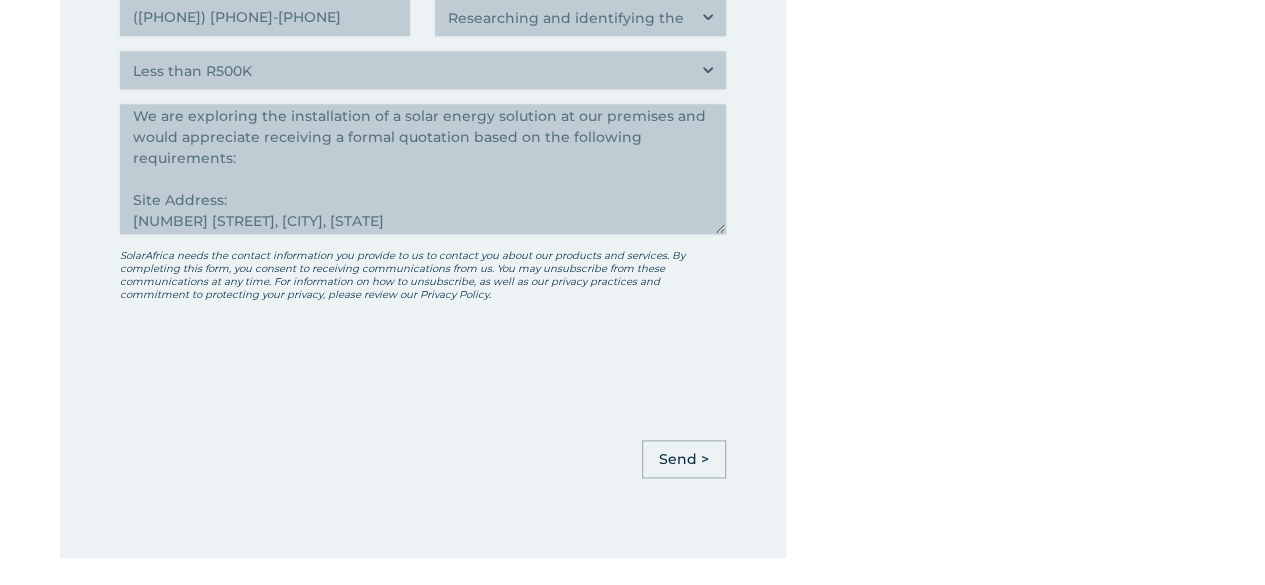 scroll, scrollTop: 1026, scrollLeft: 0, axis: vertical 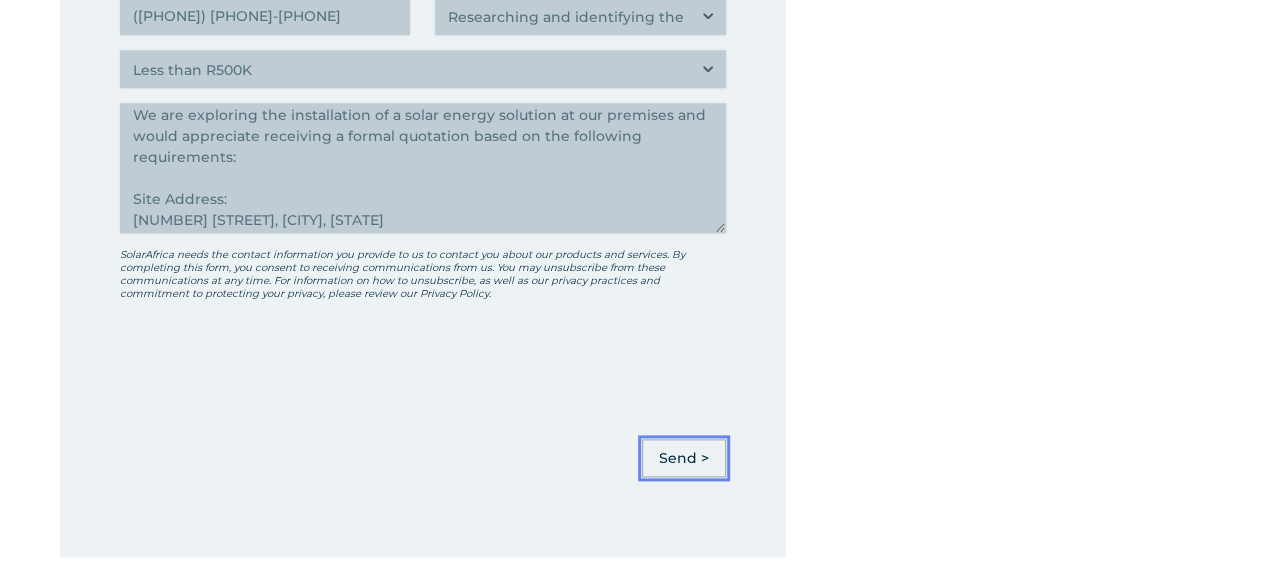 click on "Send >" at bounding box center (684, 458) 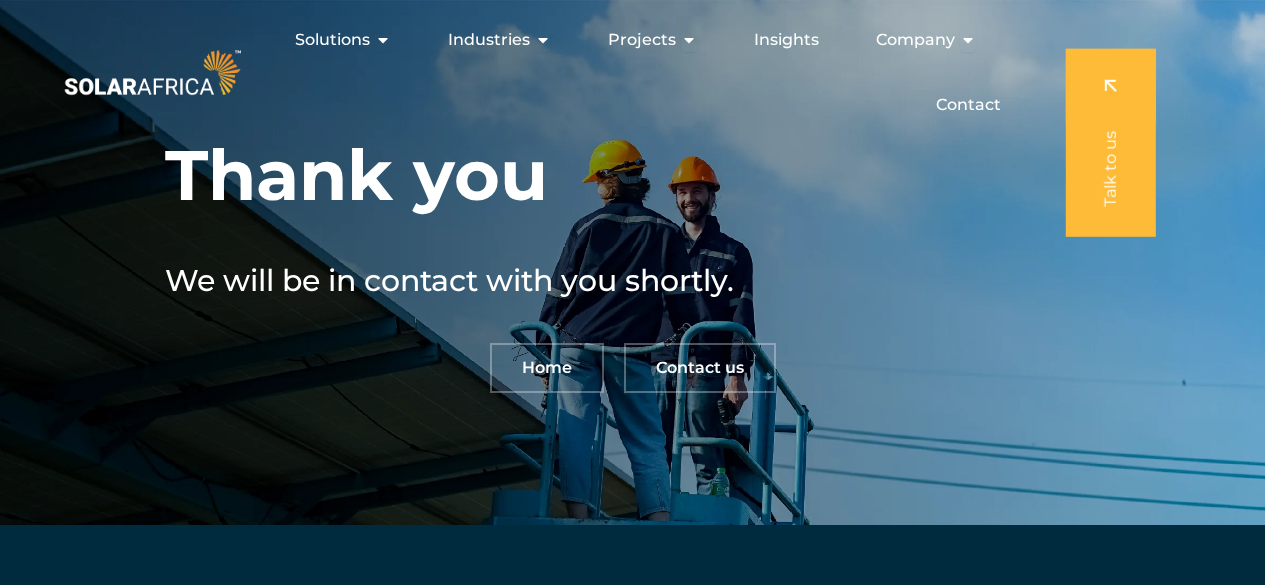 scroll, scrollTop: 0, scrollLeft: 0, axis: both 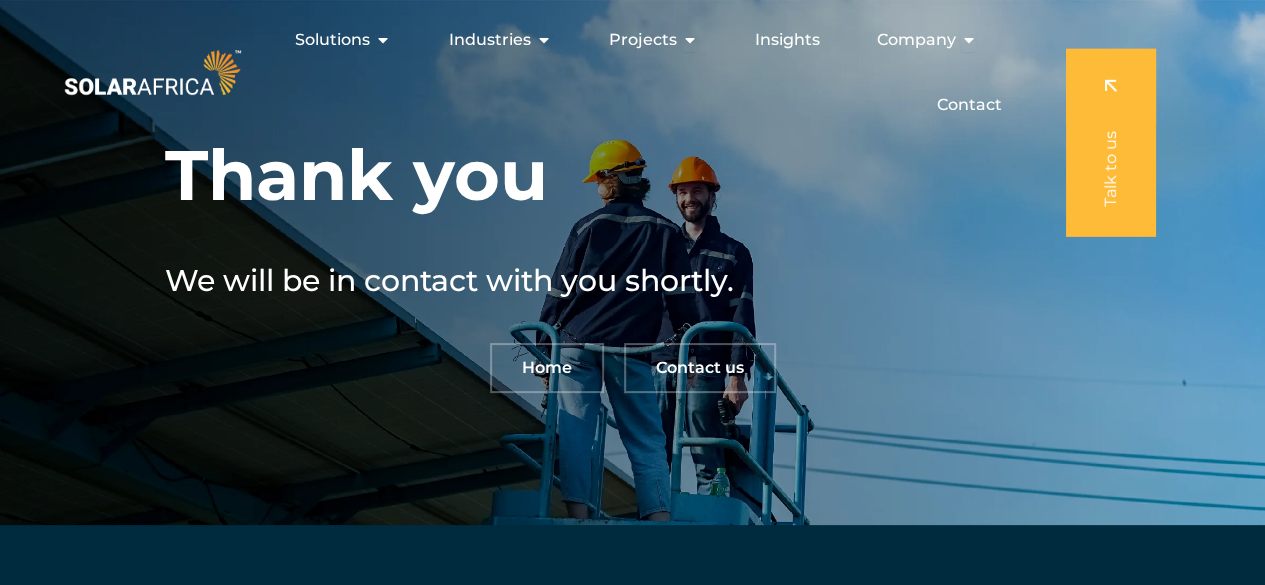 click on "Contact us" at bounding box center (700, 368) 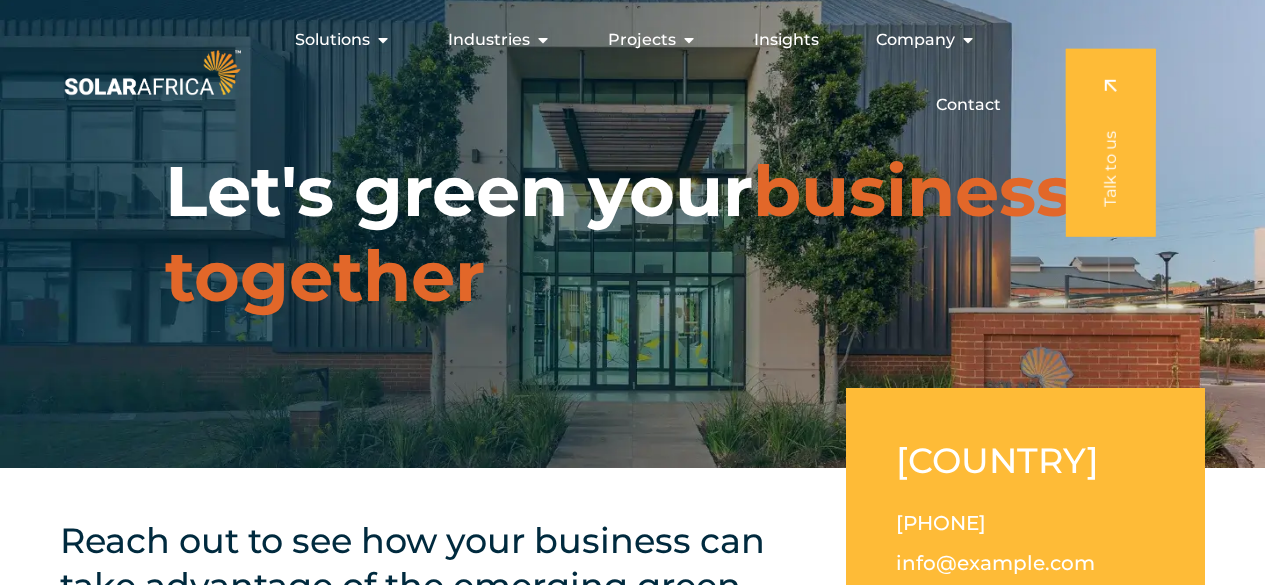 scroll, scrollTop: 0, scrollLeft: 0, axis: both 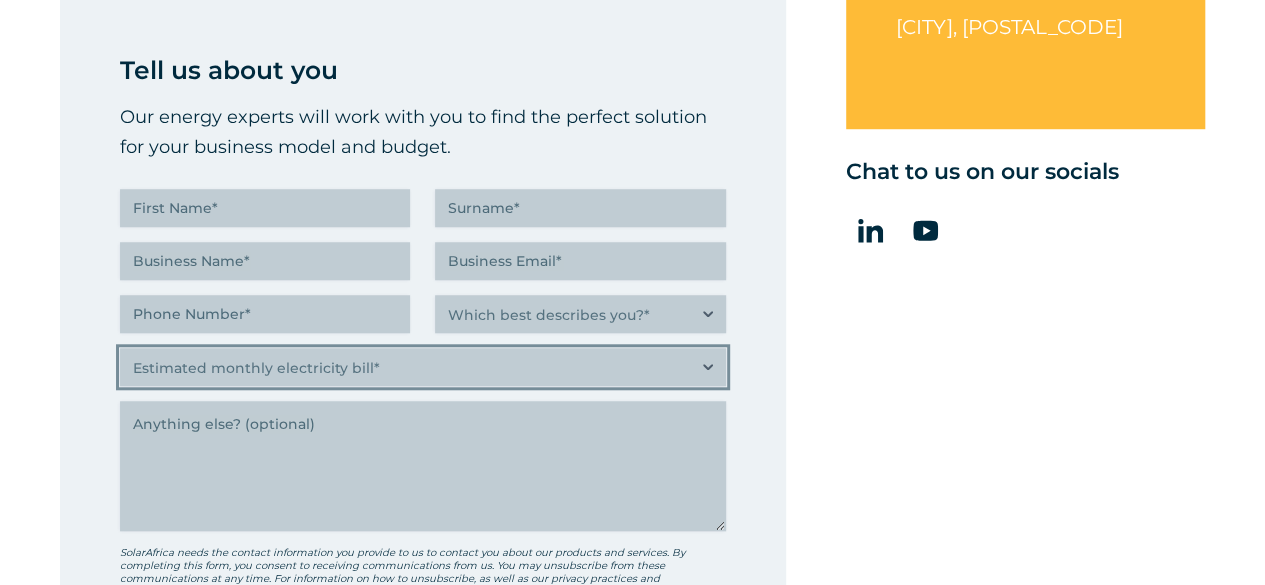 click on "Estimated monthly electricity bill* Less than R500K More than R500K" at bounding box center [423, 367] 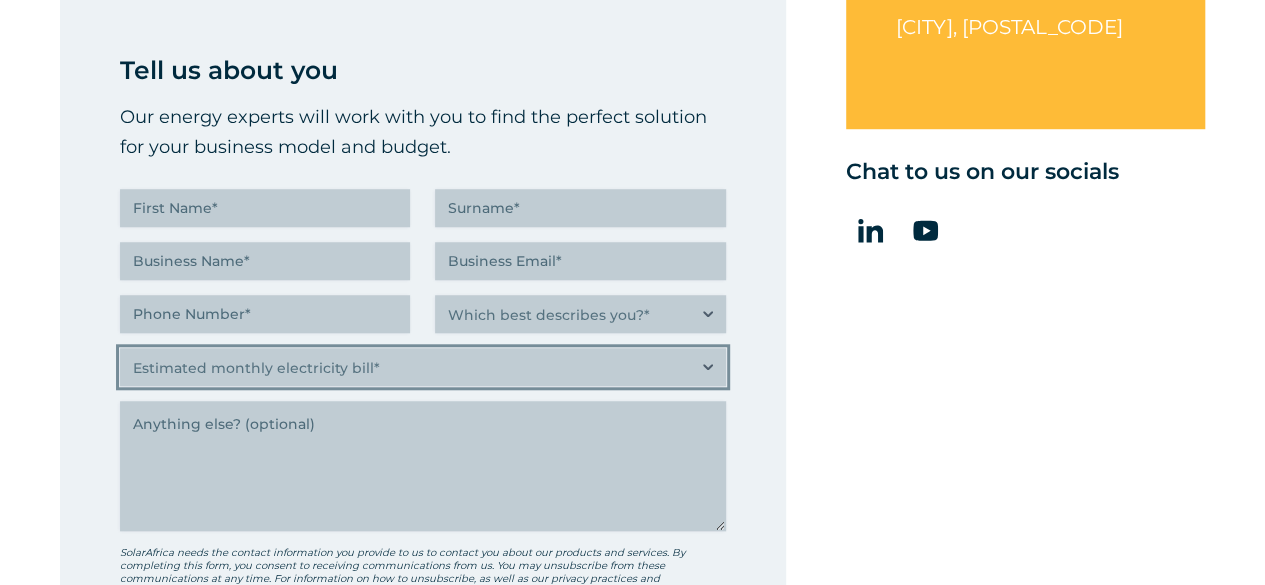 select on "More than R500K" 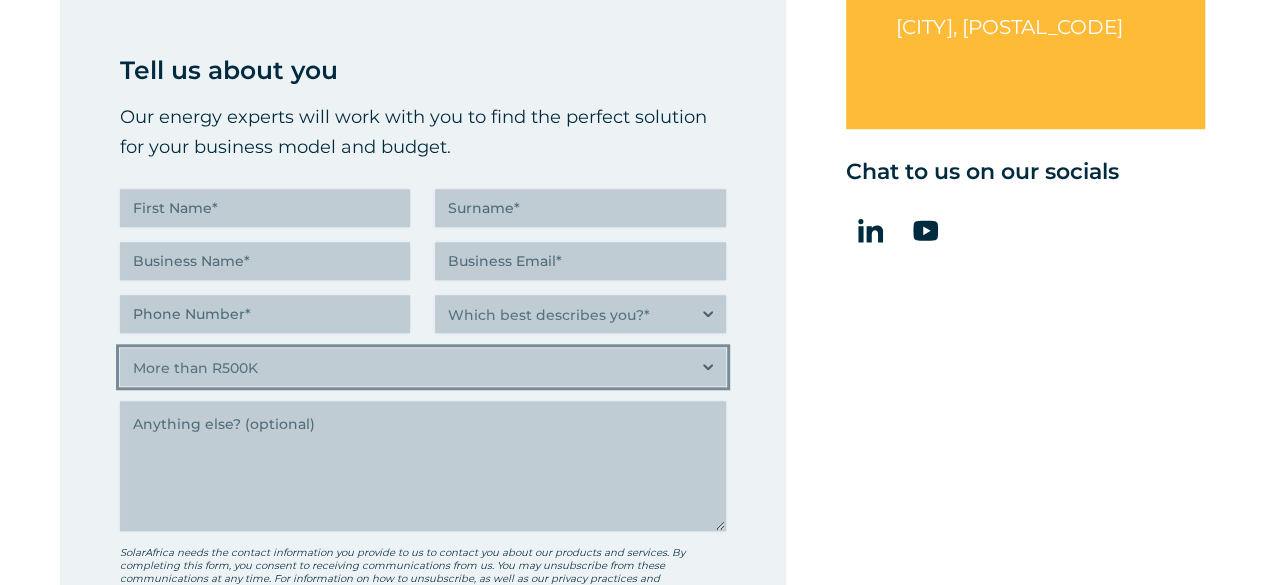 click on "Estimated monthly electricity bill* Less than R500K More than R500K" at bounding box center (423, 367) 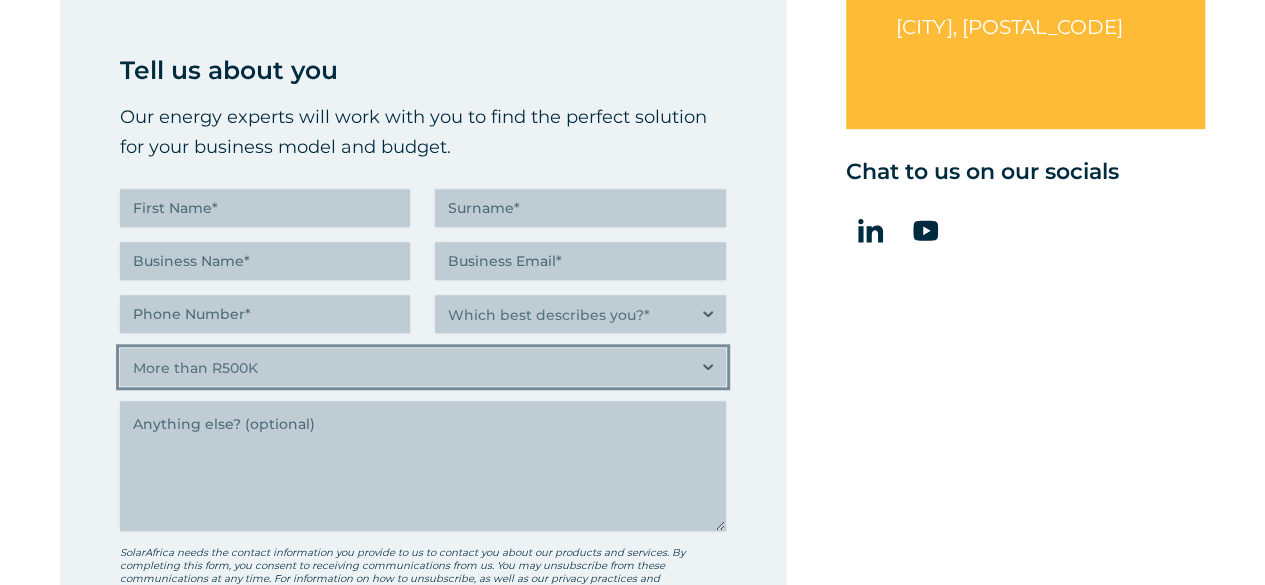 scroll, scrollTop: 850, scrollLeft: 0, axis: vertical 